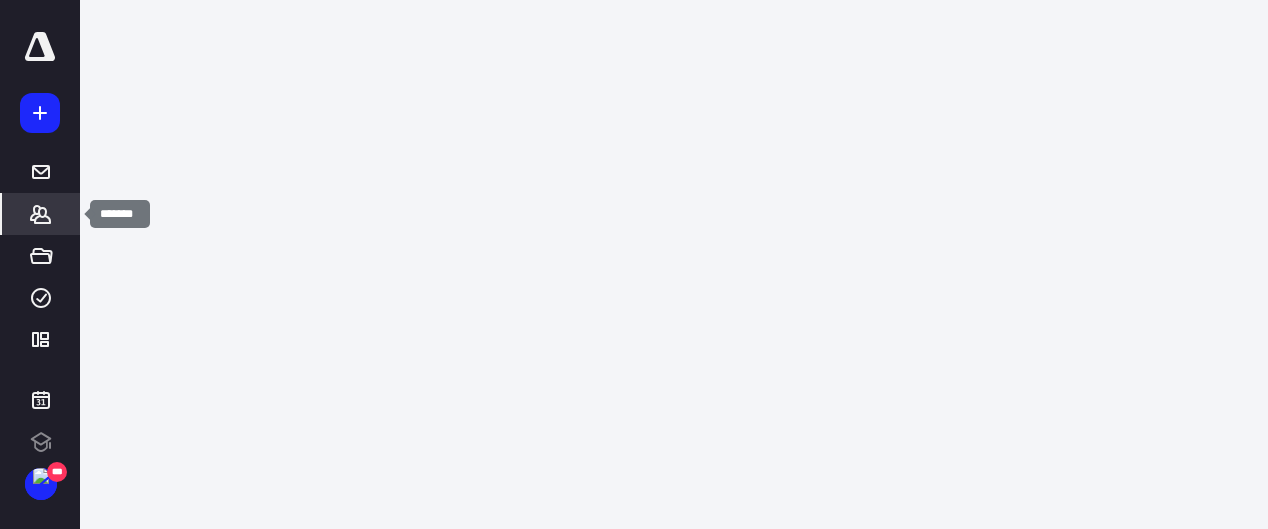 scroll, scrollTop: 0, scrollLeft: 0, axis: both 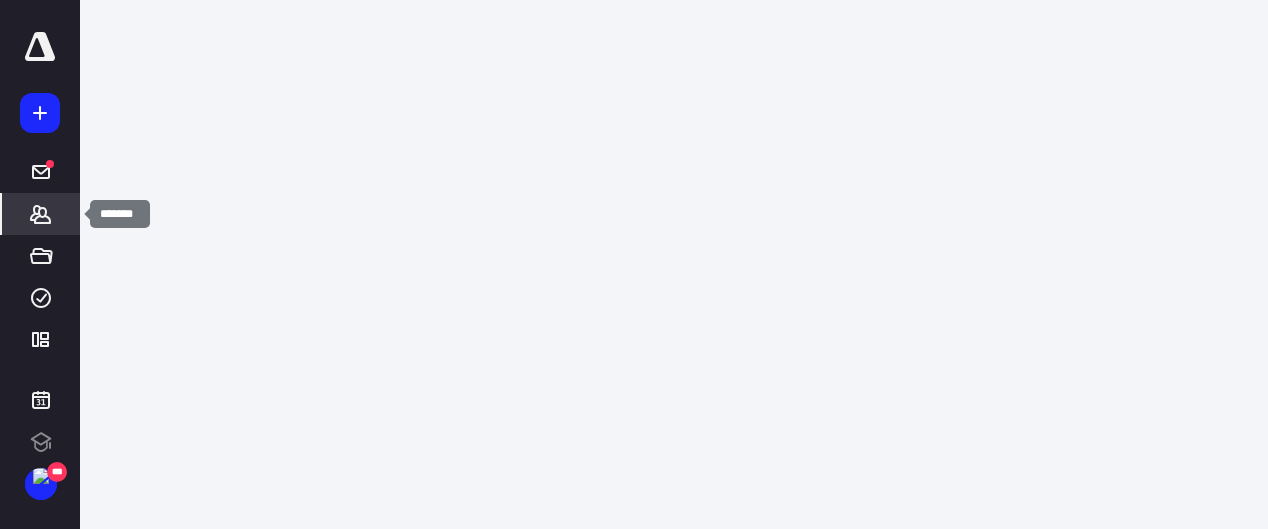 click on "*******" at bounding box center (41, 214) 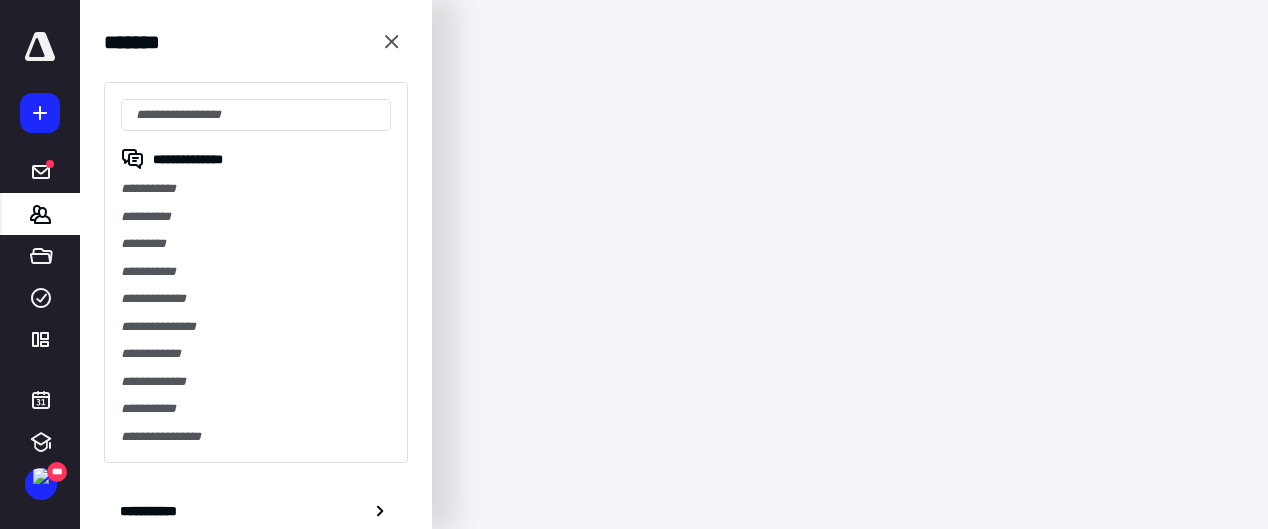 click on "**********" at bounding box center [256, 189] 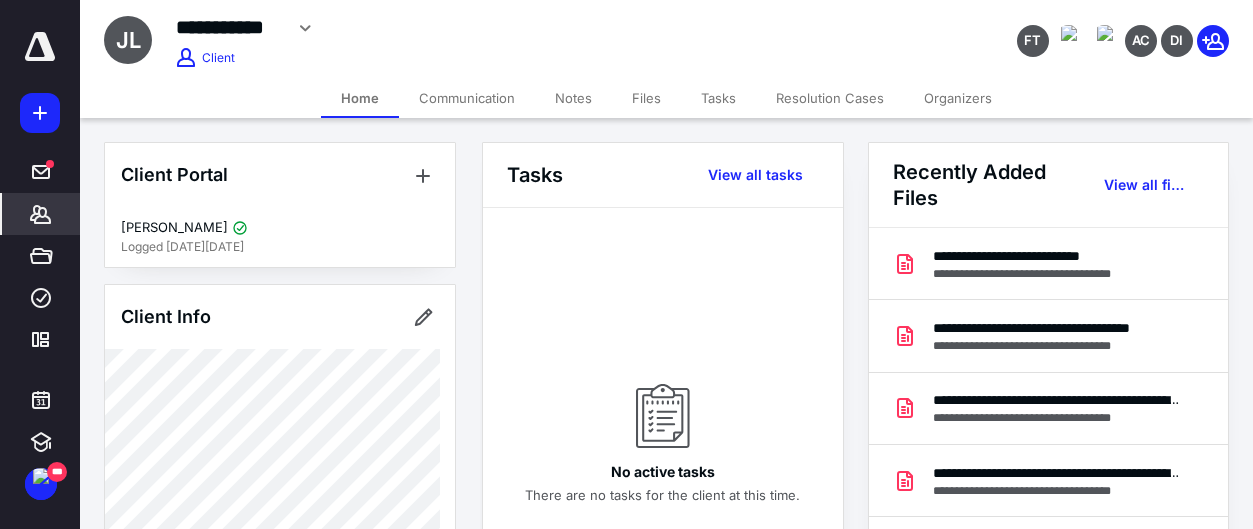 click on "Files" at bounding box center [646, 98] 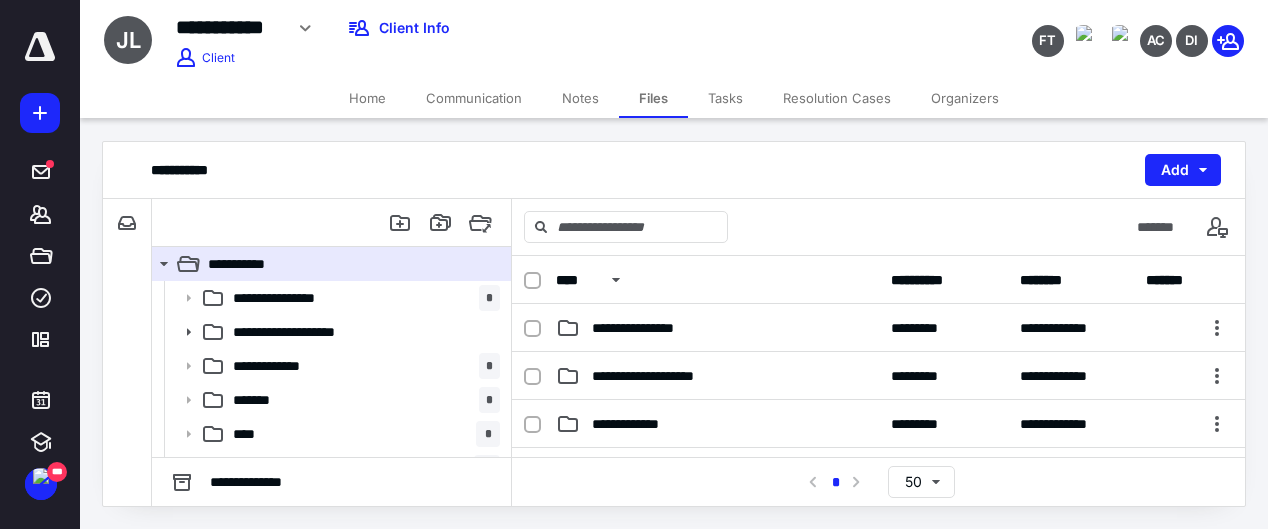 click on "**********" at bounding box center (717, 376) 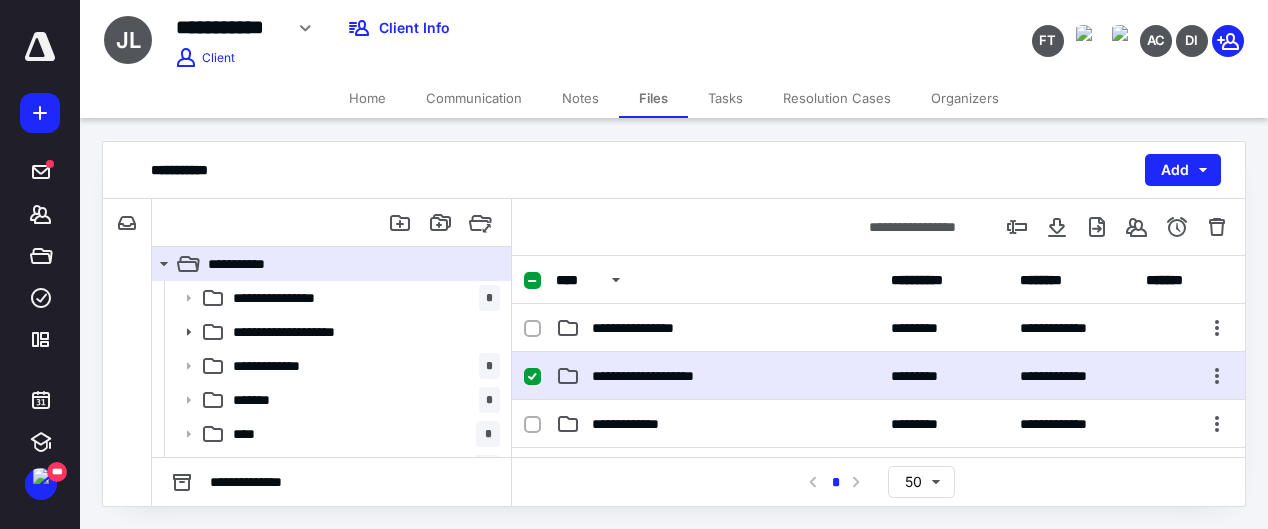 click on "**********" at bounding box center [717, 376] 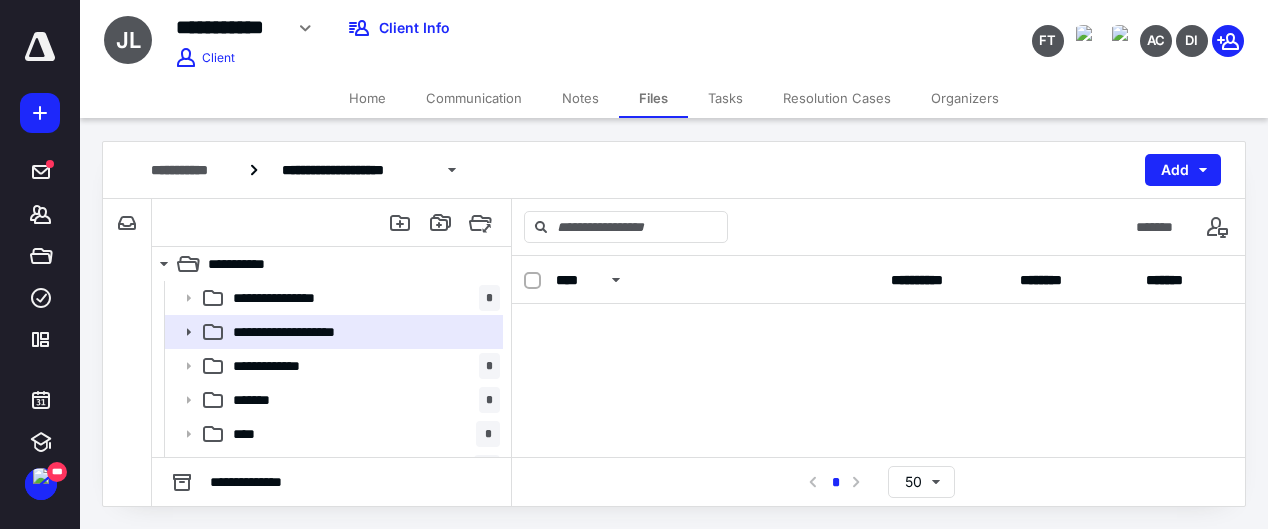 scroll, scrollTop: 0, scrollLeft: 0, axis: both 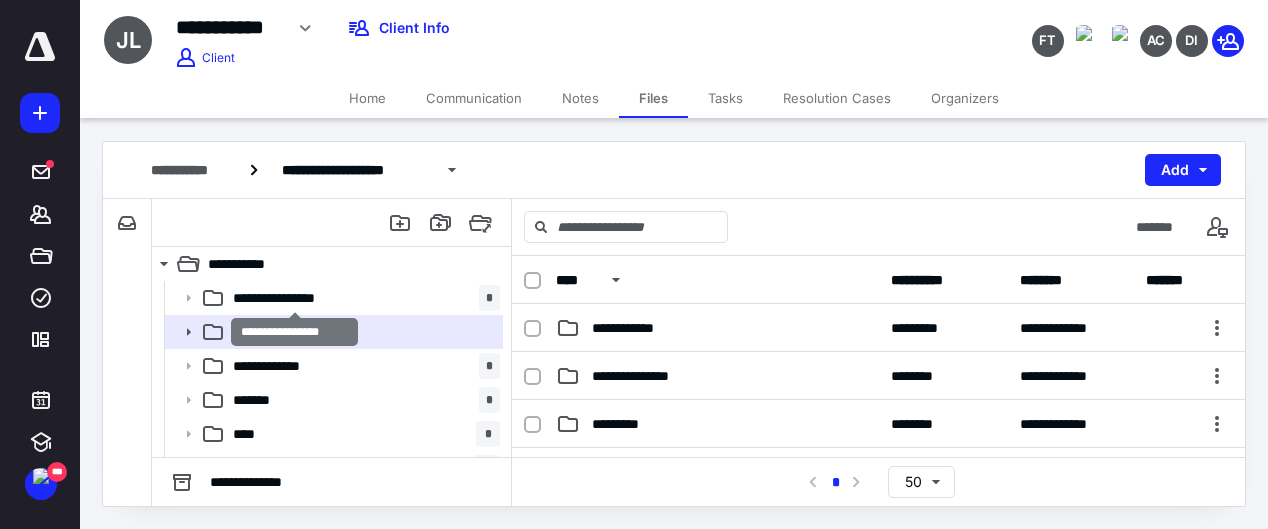 click on "**********" at bounding box center [294, 298] 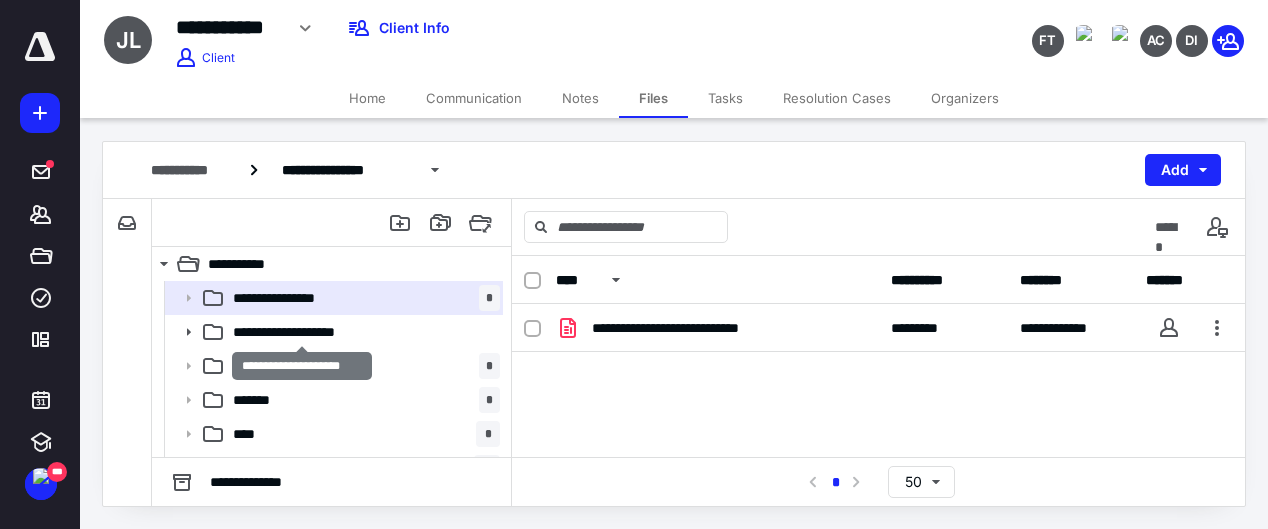 click on "**********" at bounding box center (302, 332) 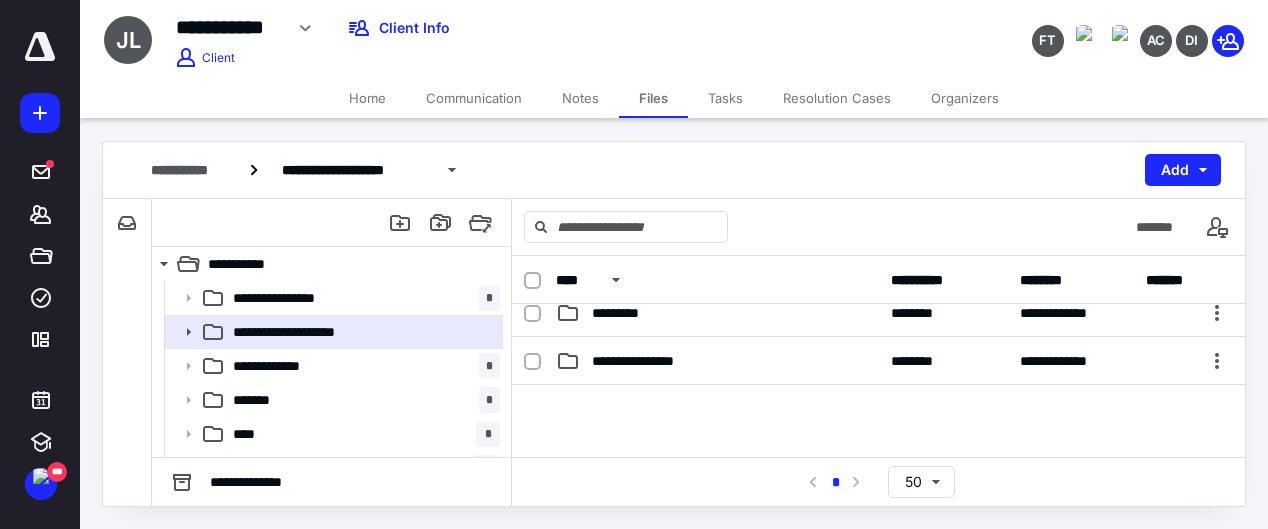 scroll, scrollTop: 39, scrollLeft: 0, axis: vertical 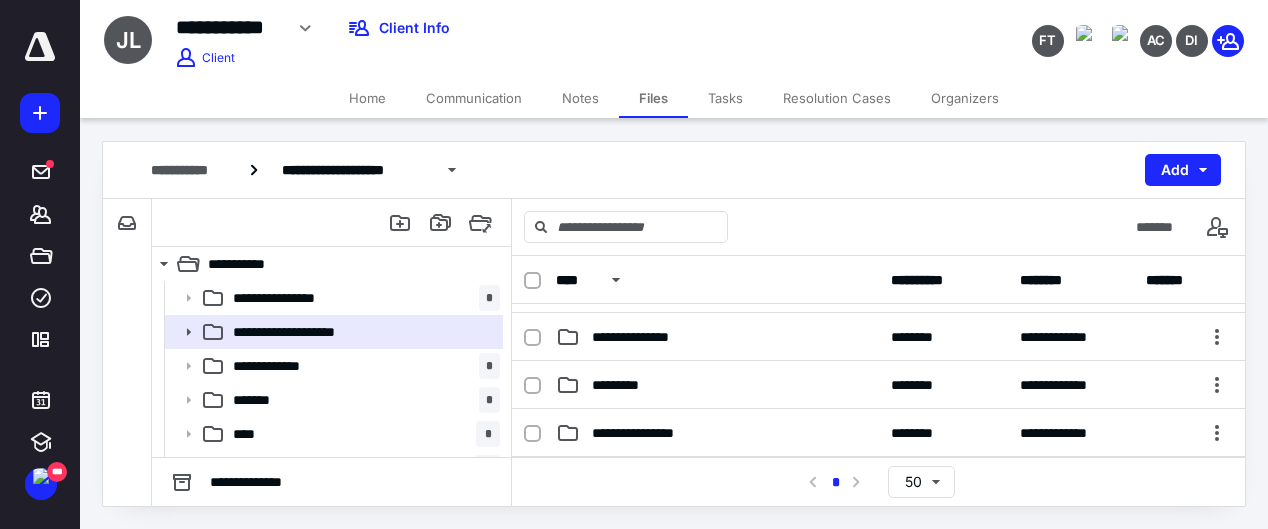 click on "*********" at bounding box center [717, 385] 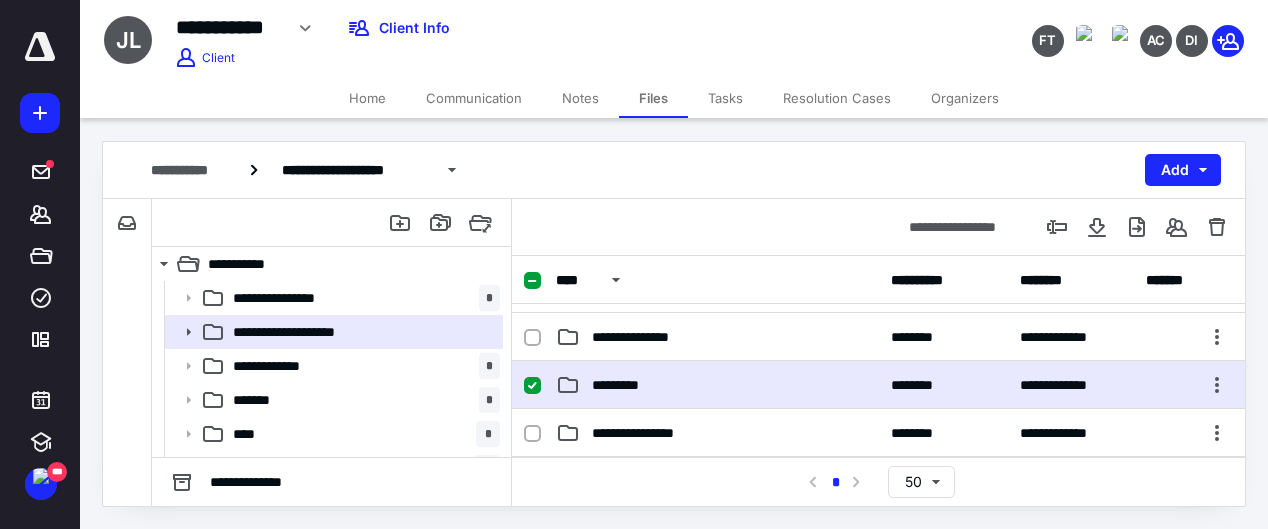 click on "*********" at bounding box center (717, 385) 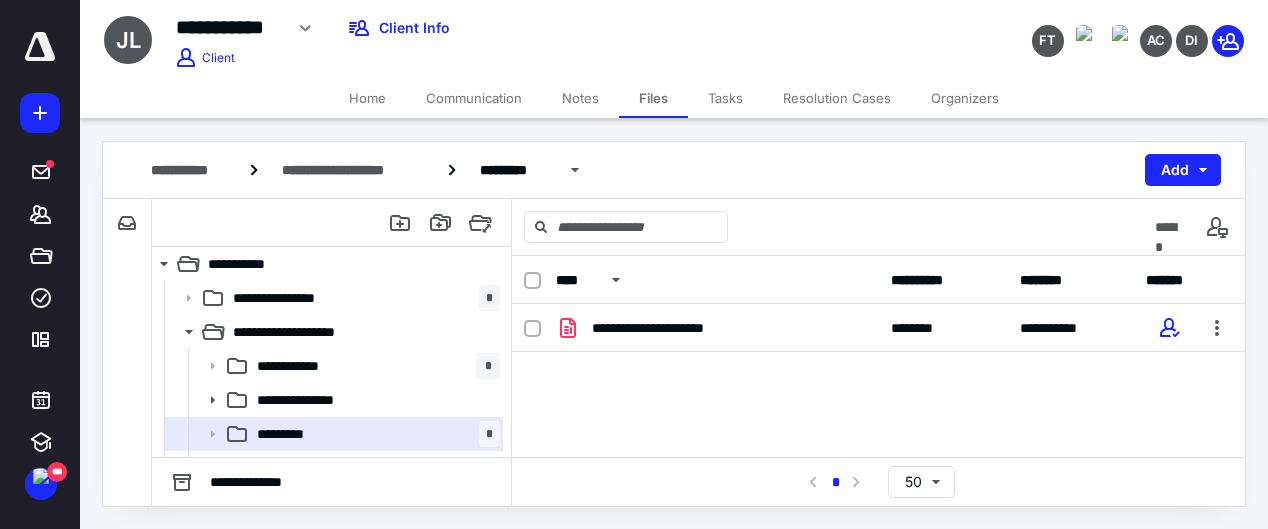 click on "**********" at bounding box center (878, 328) 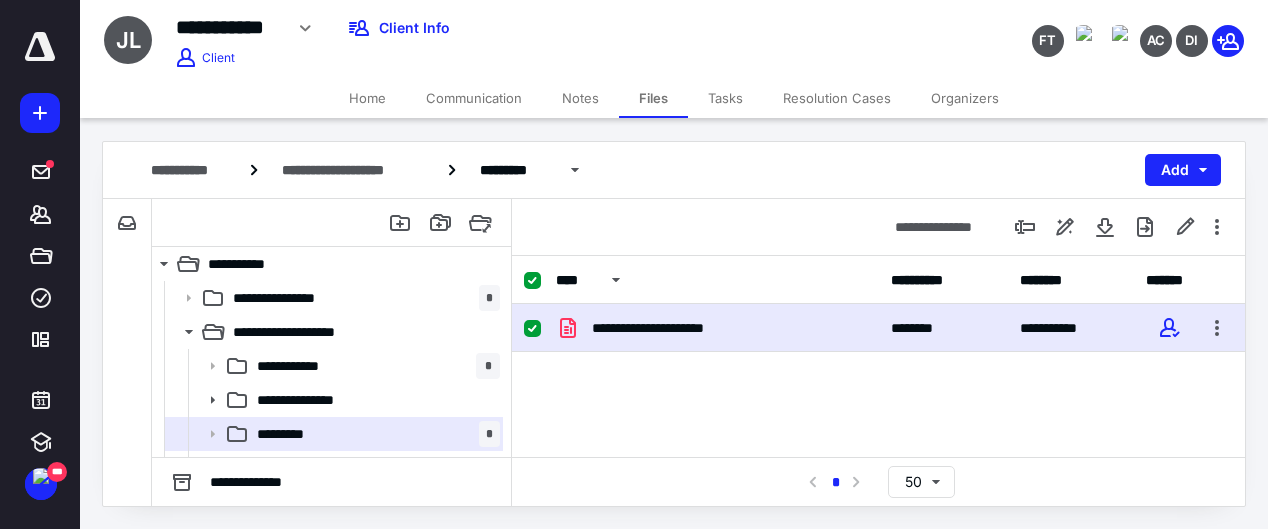 click on "**********" at bounding box center (878, 328) 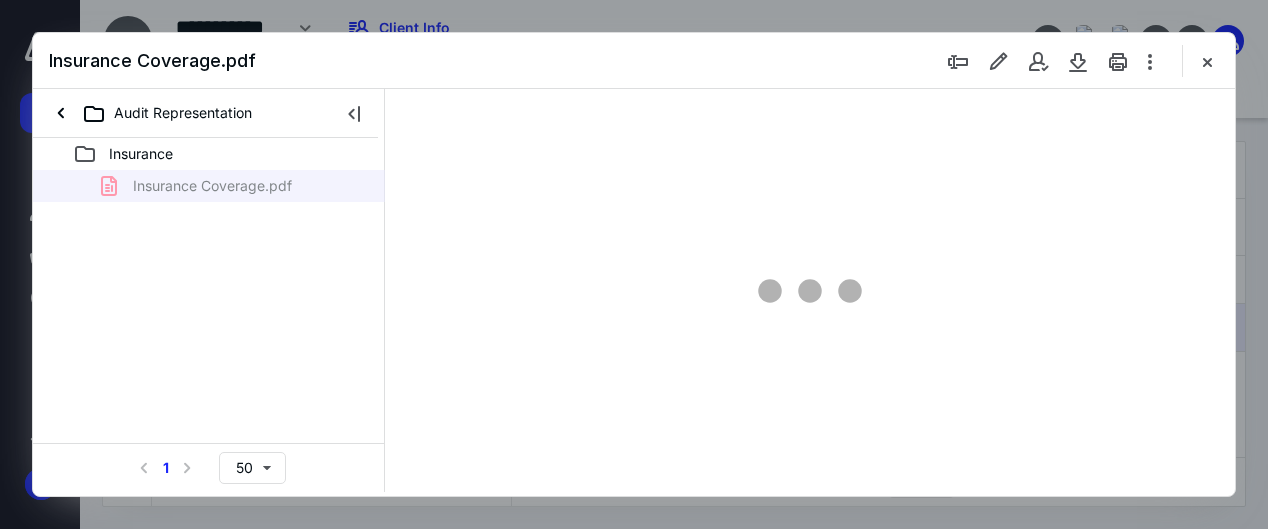 scroll, scrollTop: 0, scrollLeft: 0, axis: both 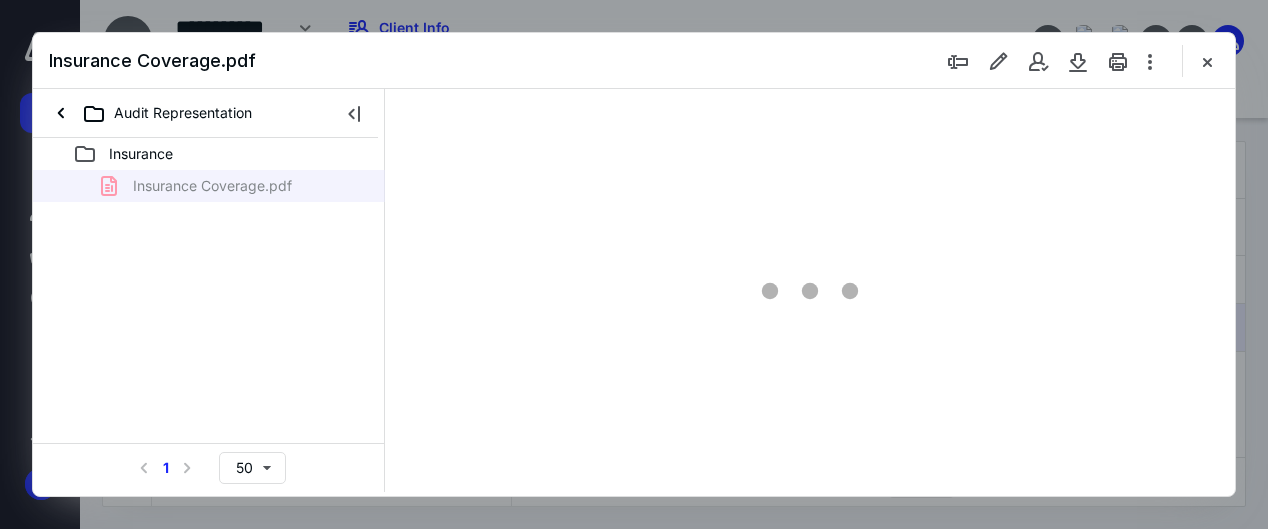 type on "136" 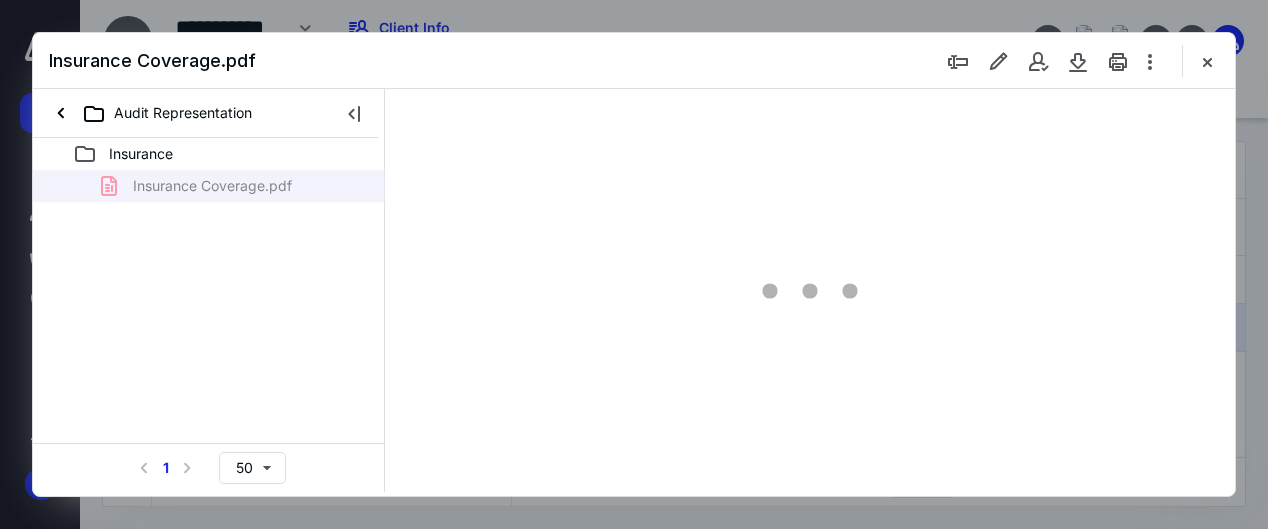 scroll, scrollTop: 109, scrollLeft: 0, axis: vertical 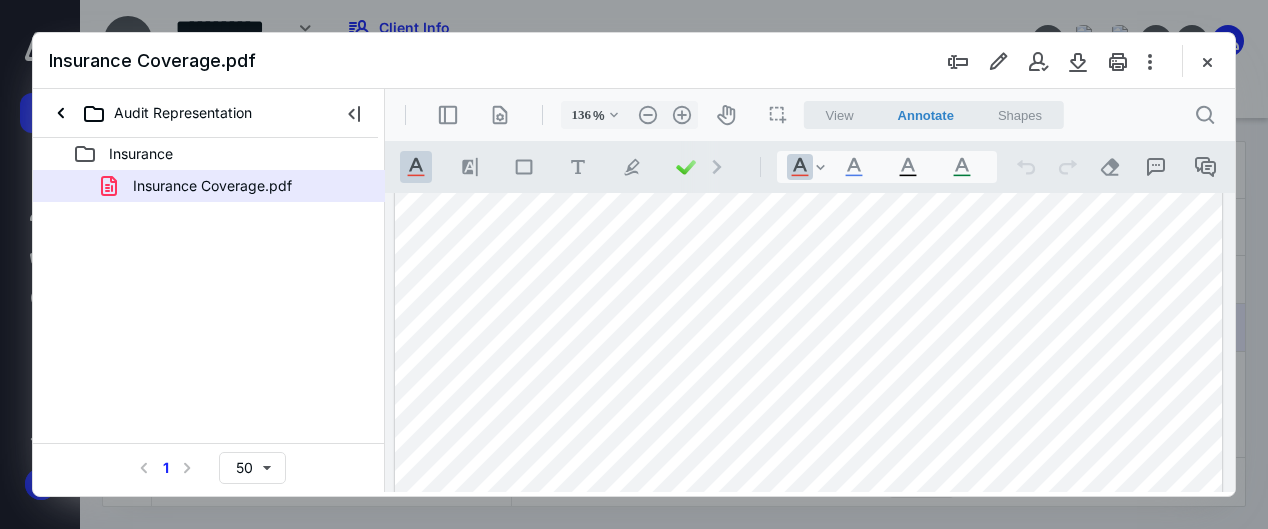 click at bounding box center [1207, 61] 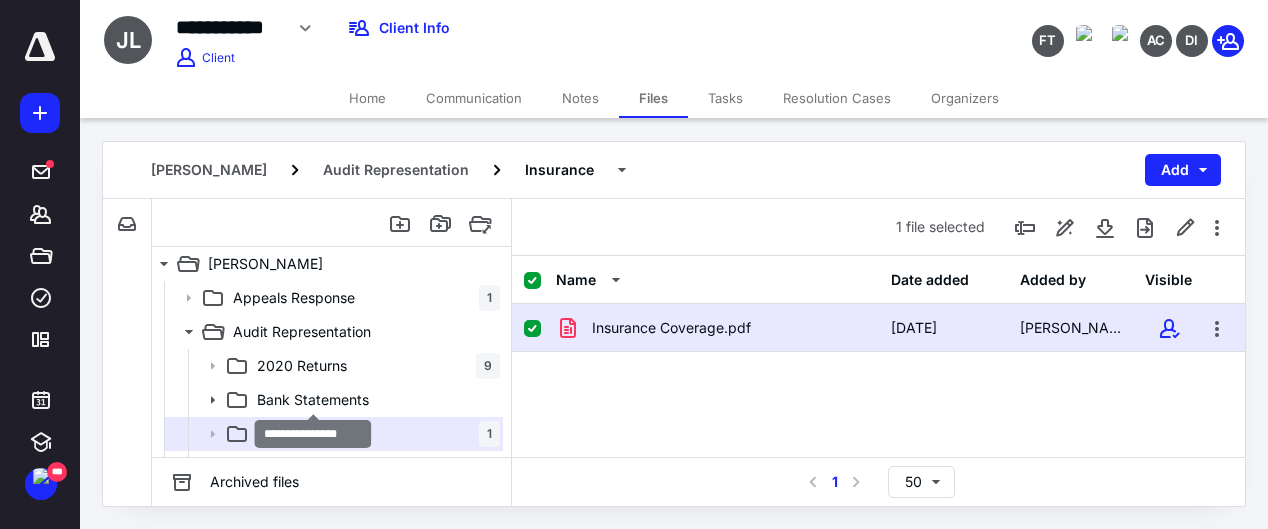 click on "Bank Statements" at bounding box center [313, 400] 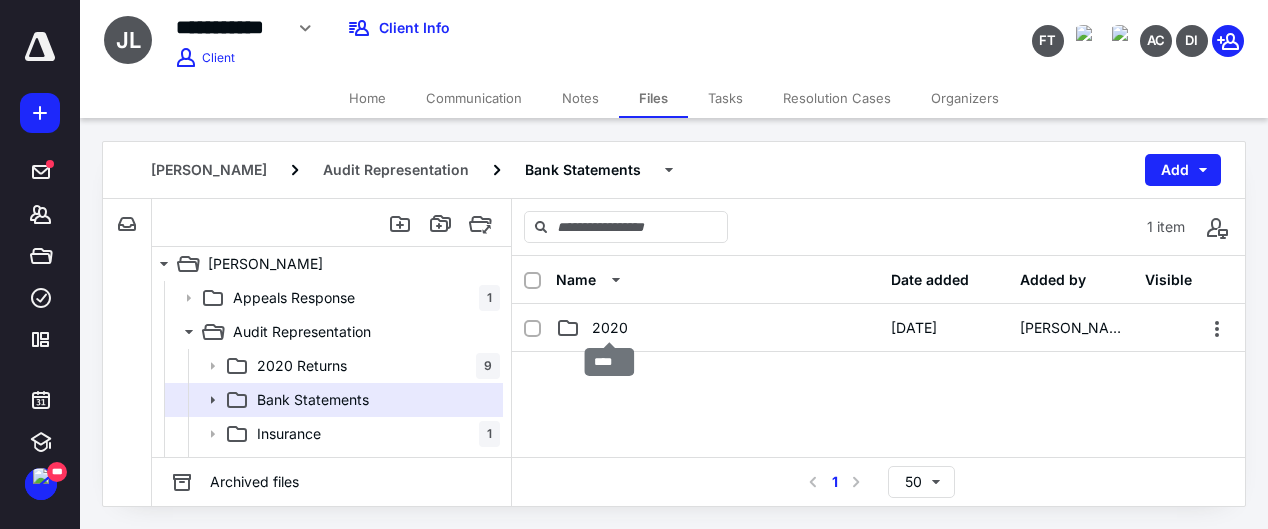 click on "2020" at bounding box center (610, 328) 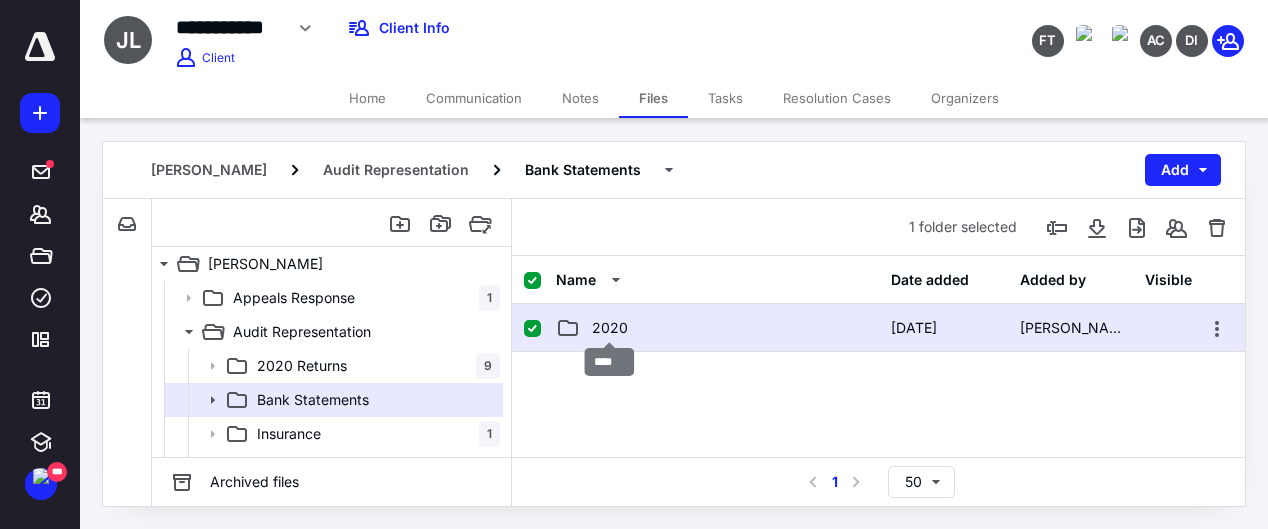 click on "2020" at bounding box center (610, 328) 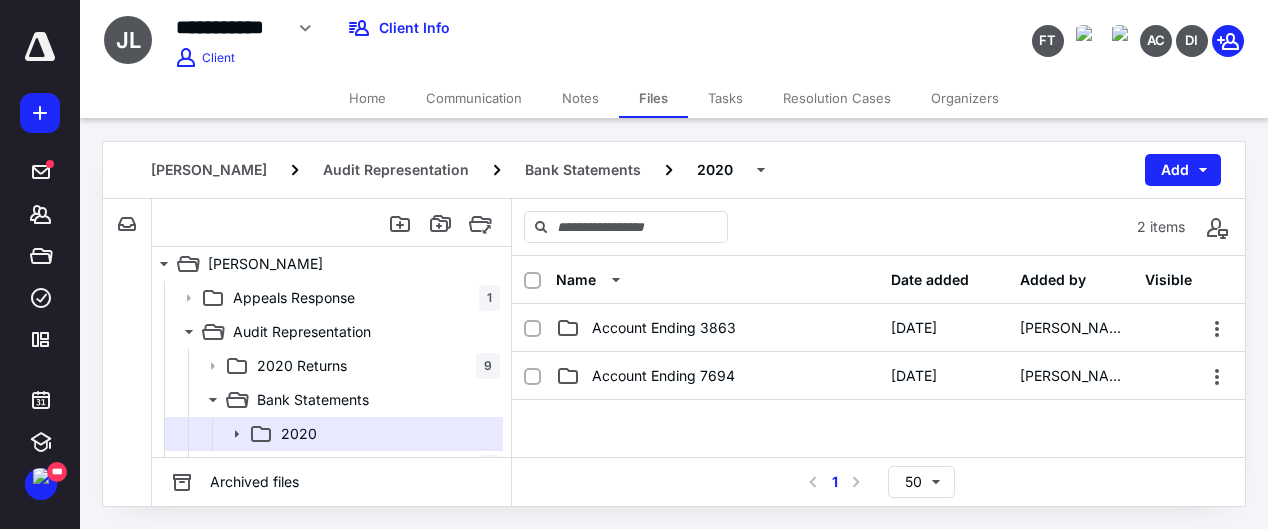 scroll, scrollTop: 100, scrollLeft: 0, axis: vertical 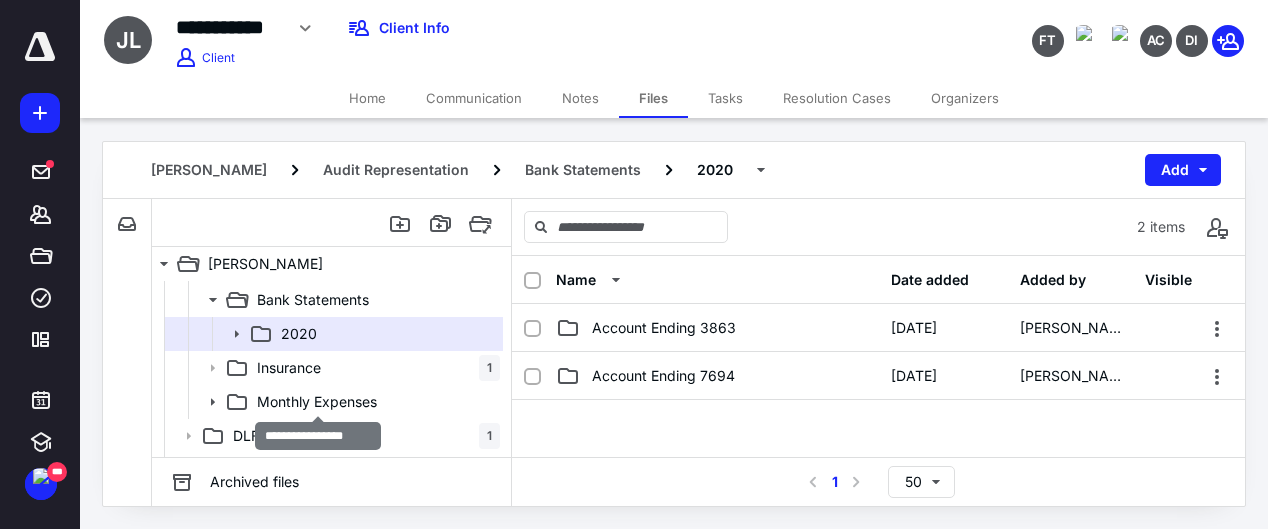 click on "Monthly Expenses" at bounding box center [317, 402] 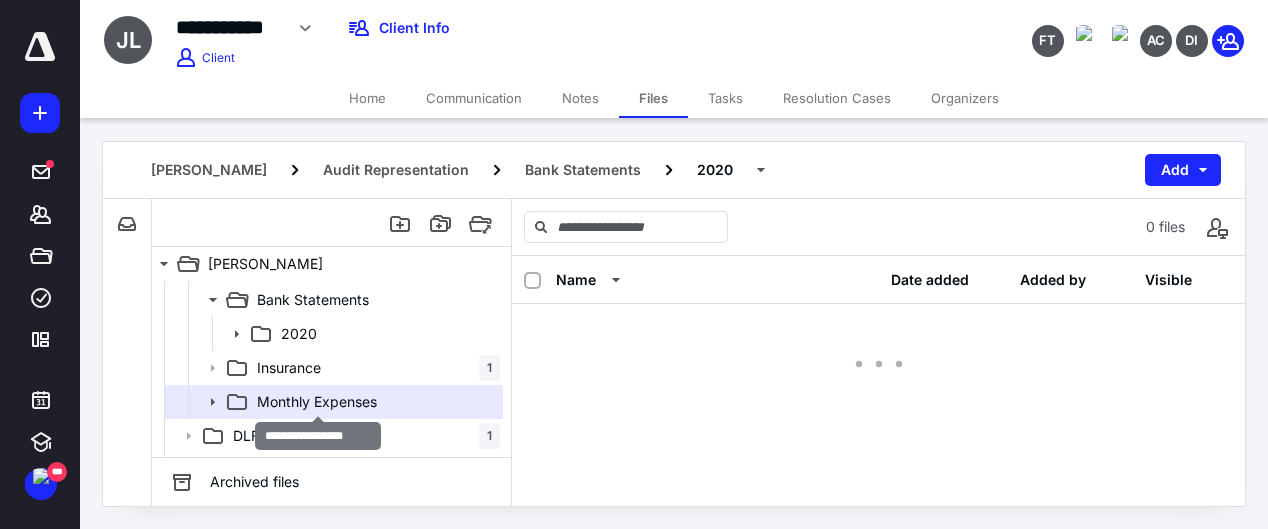 click on "Monthly Expenses" at bounding box center [317, 402] 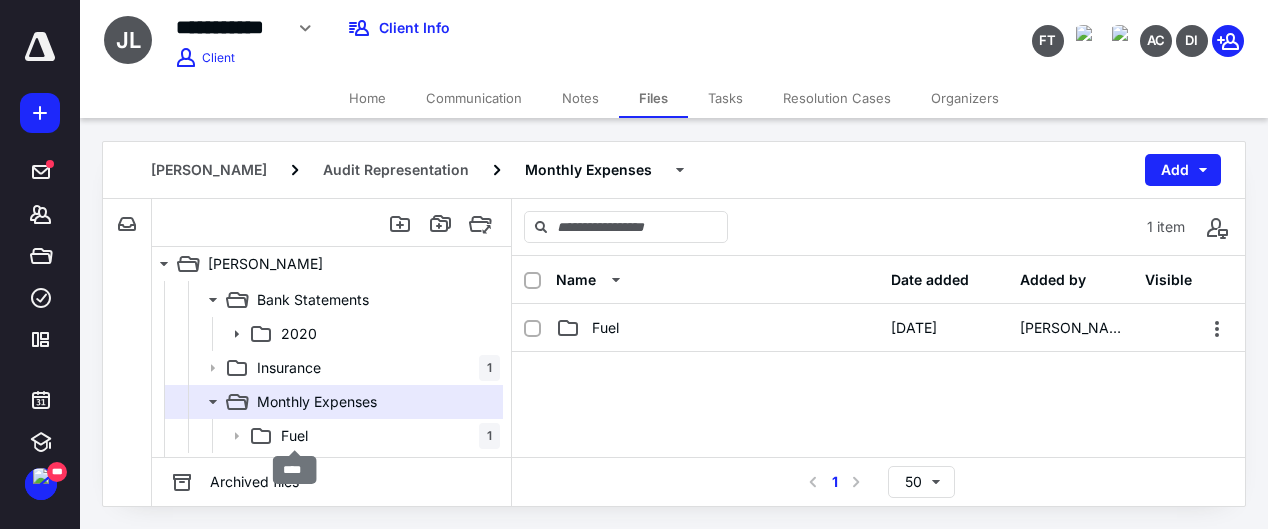 click on "Fuel" at bounding box center [294, 436] 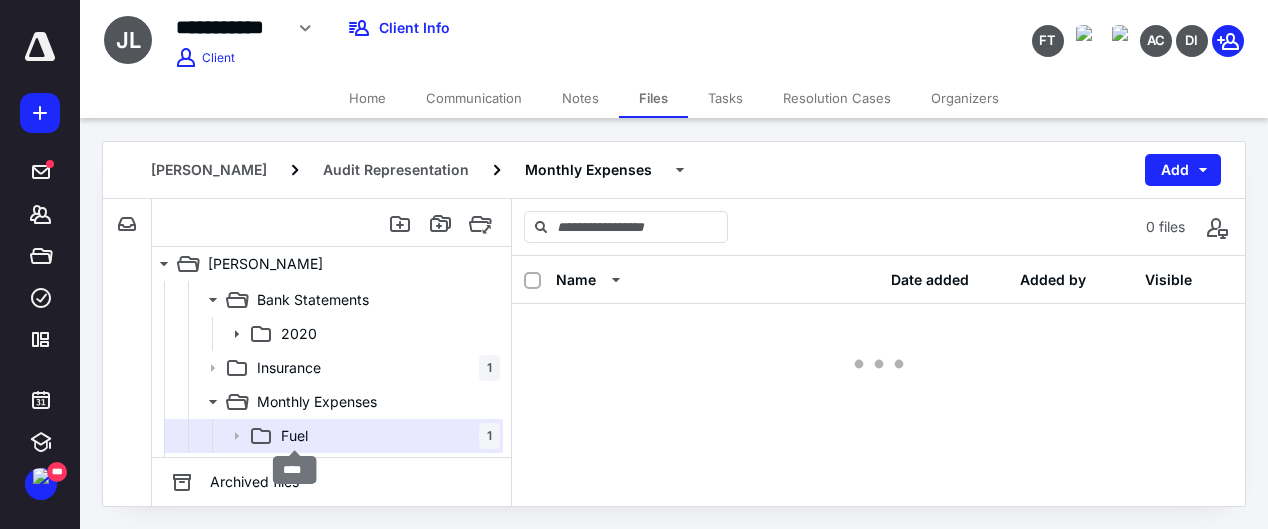 click on "Fuel" at bounding box center [294, 436] 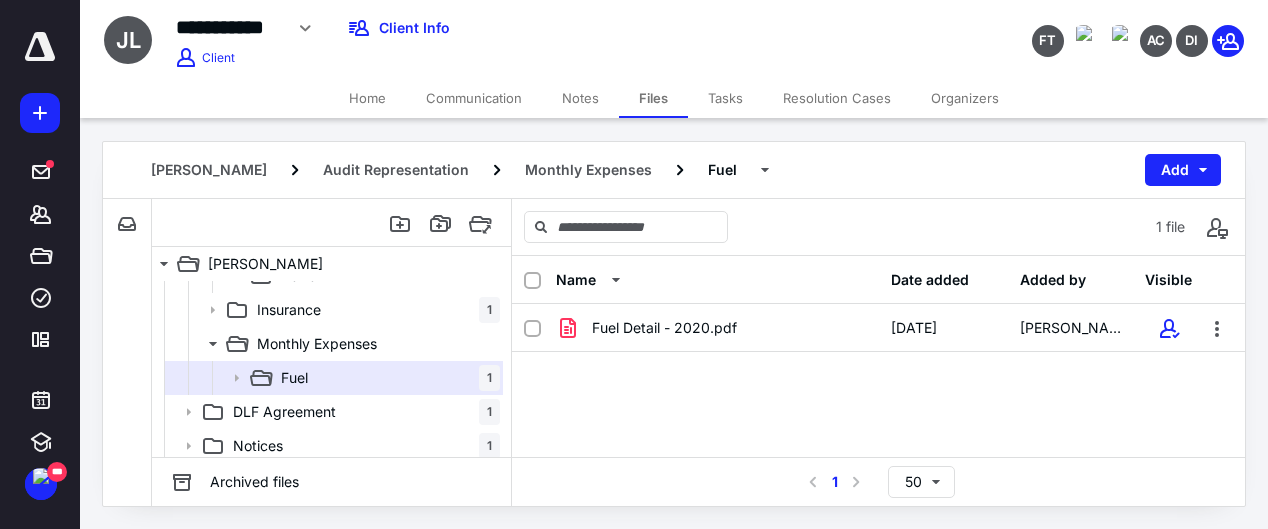 scroll, scrollTop: 100, scrollLeft: 0, axis: vertical 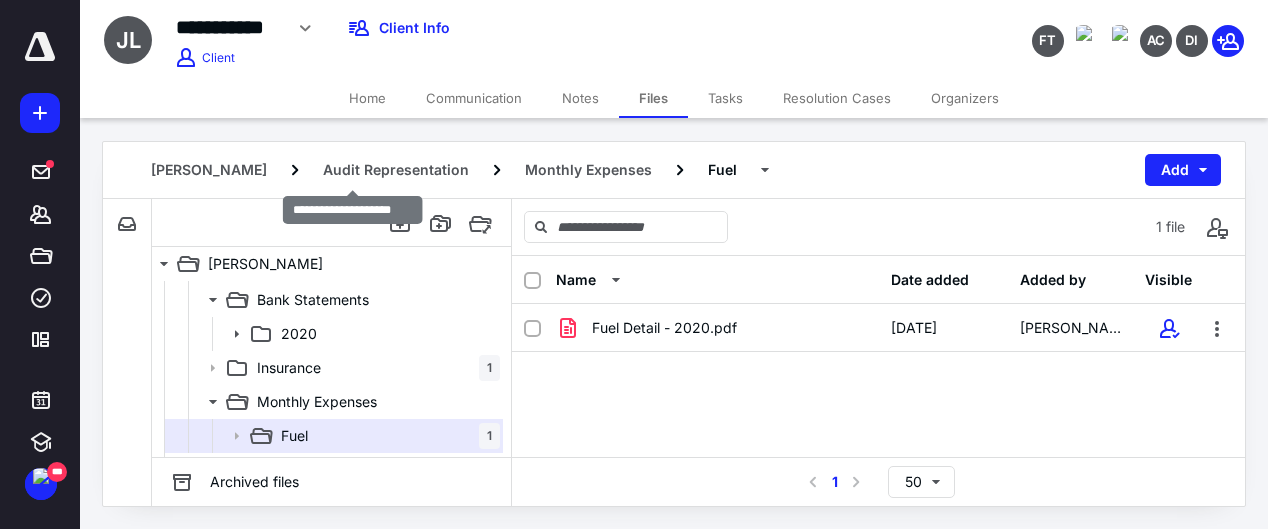 click on "Audit Representation" at bounding box center (396, 170) 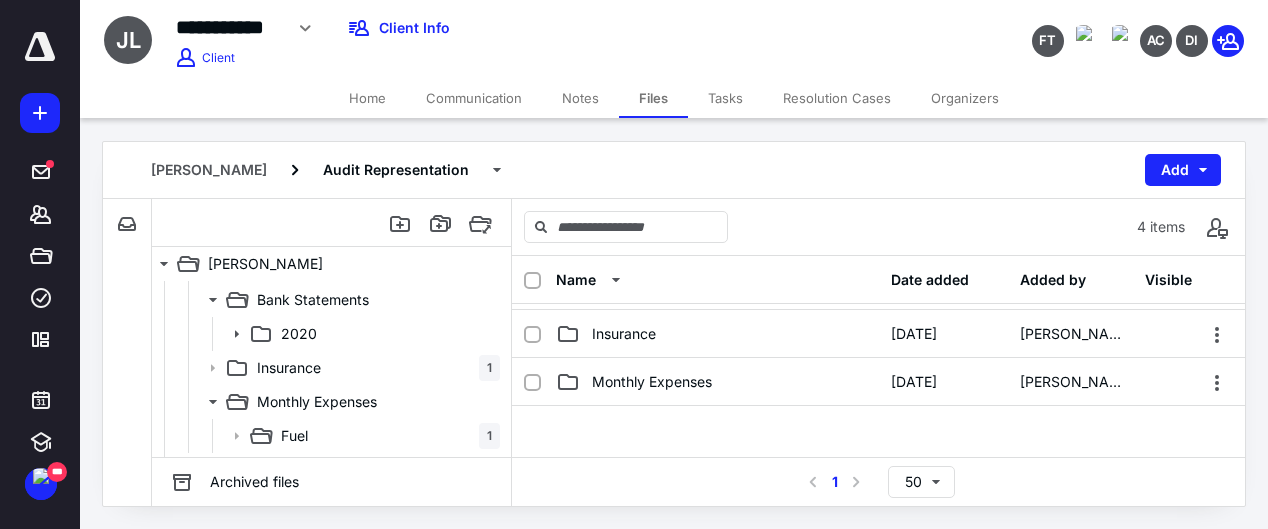 scroll, scrollTop: 100, scrollLeft: 0, axis: vertical 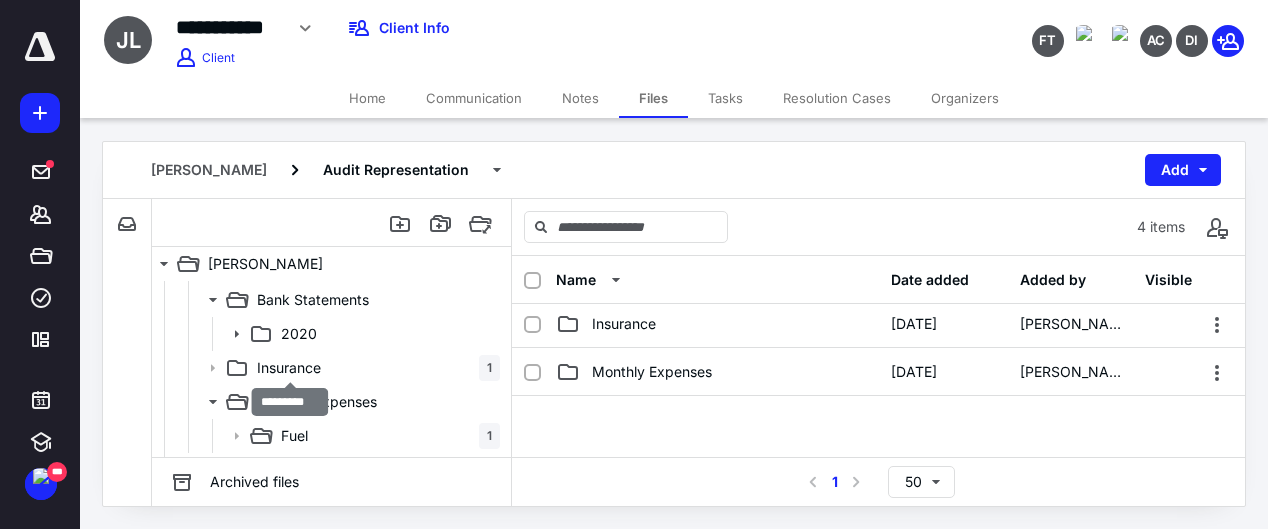 click on "Insurance" at bounding box center [289, 368] 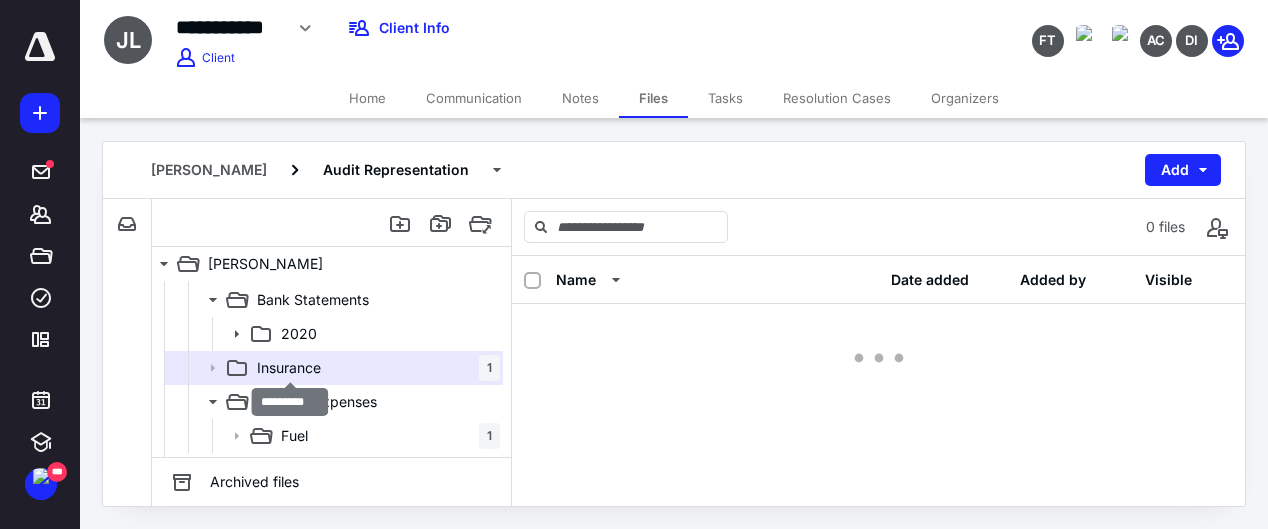 scroll, scrollTop: 0, scrollLeft: 0, axis: both 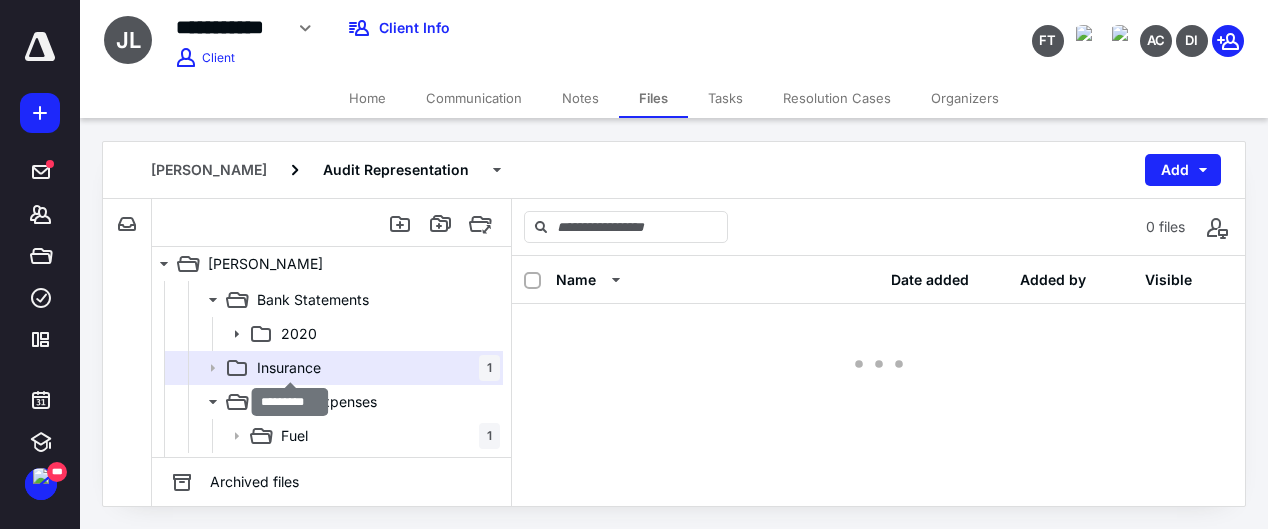 click on "Insurance" at bounding box center [289, 368] 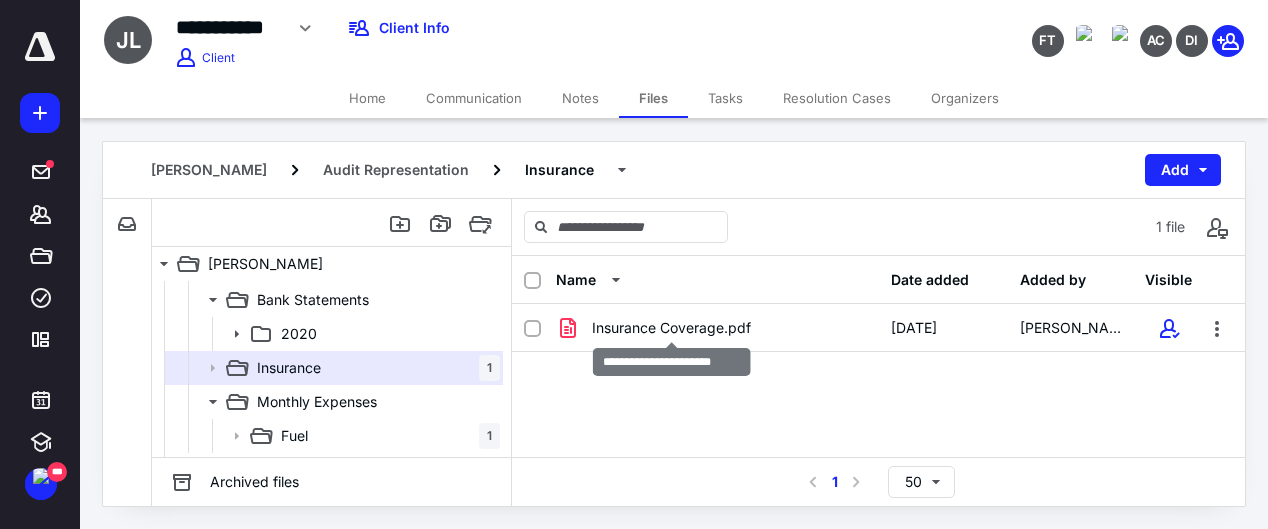 click on "Insurance Coverage.pdf" at bounding box center (671, 328) 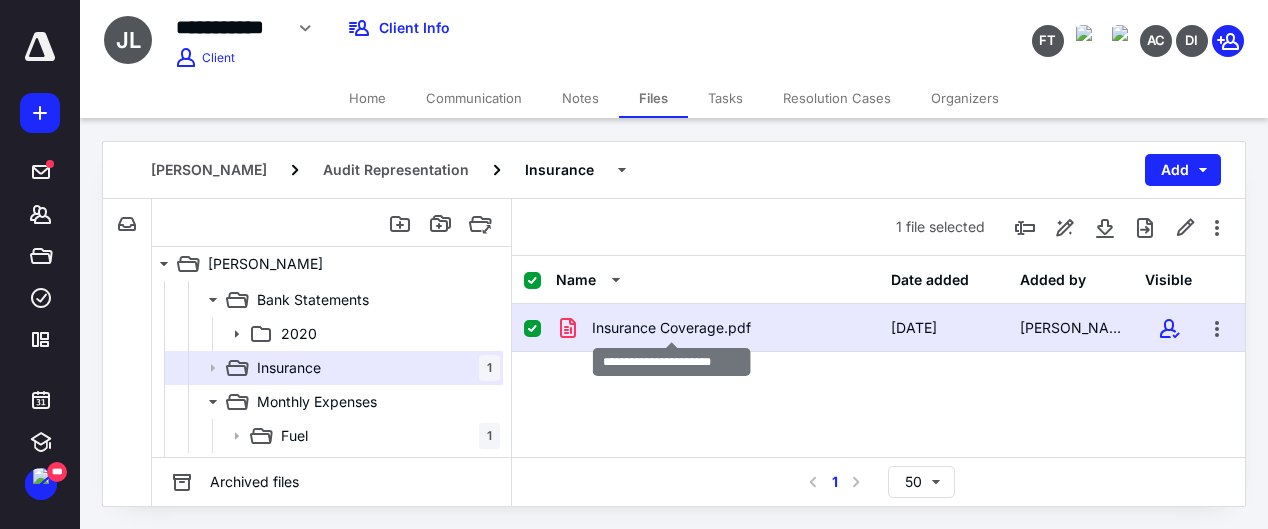 click on "Insurance Coverage.pdf" at bounding box center (671, 328) 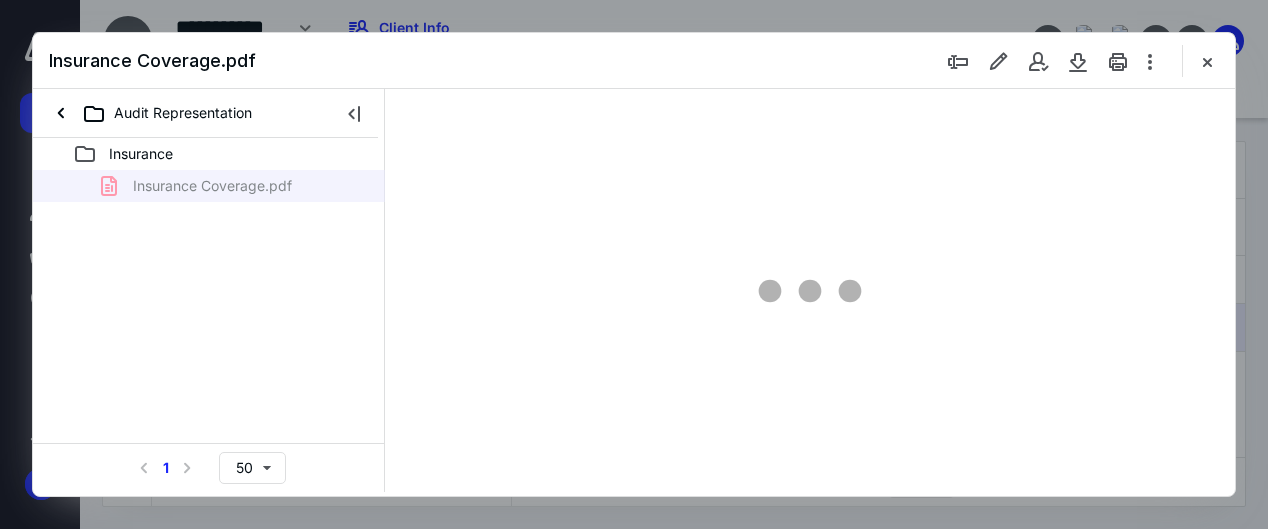 scroll, scrollTop: 0, scrollLeft: 0, axis: both 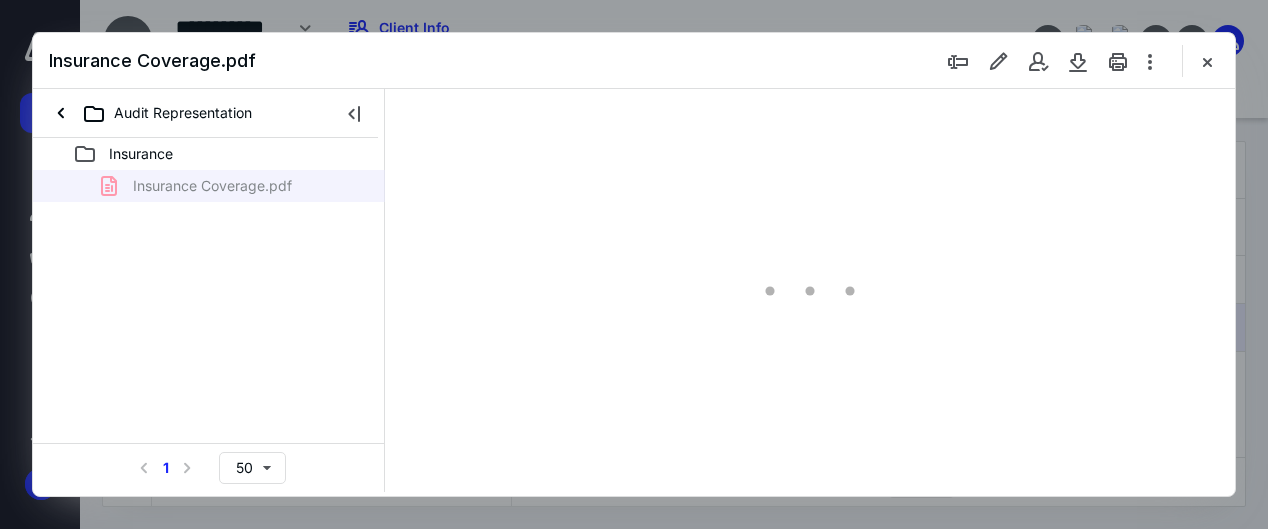 click at bounding box center [1207, 61] 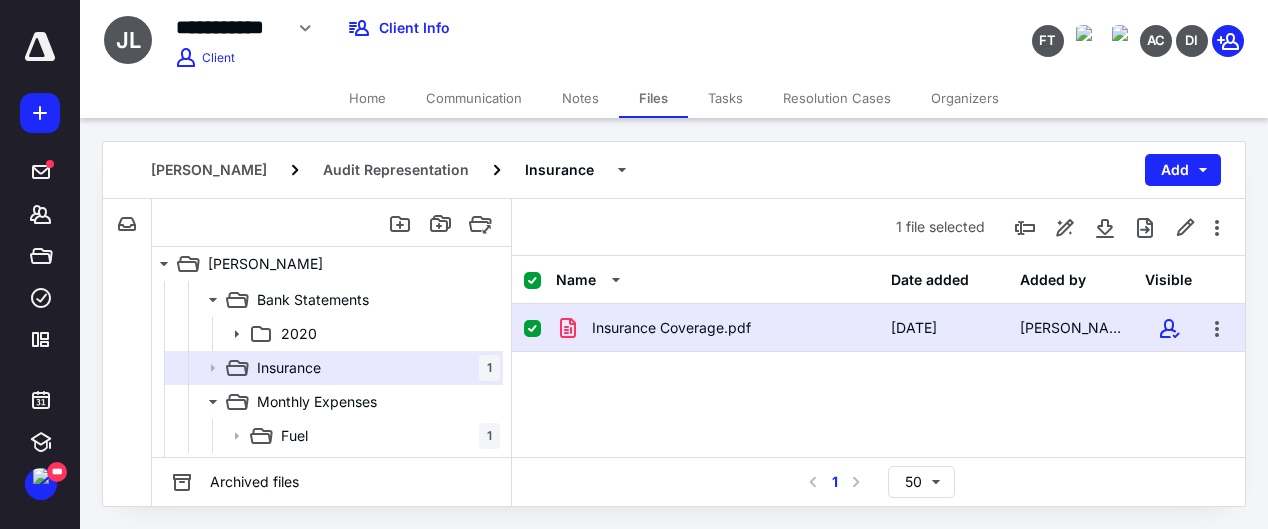 scroll, scrollTop: 200, scrollLeft: 0, axis: vertical 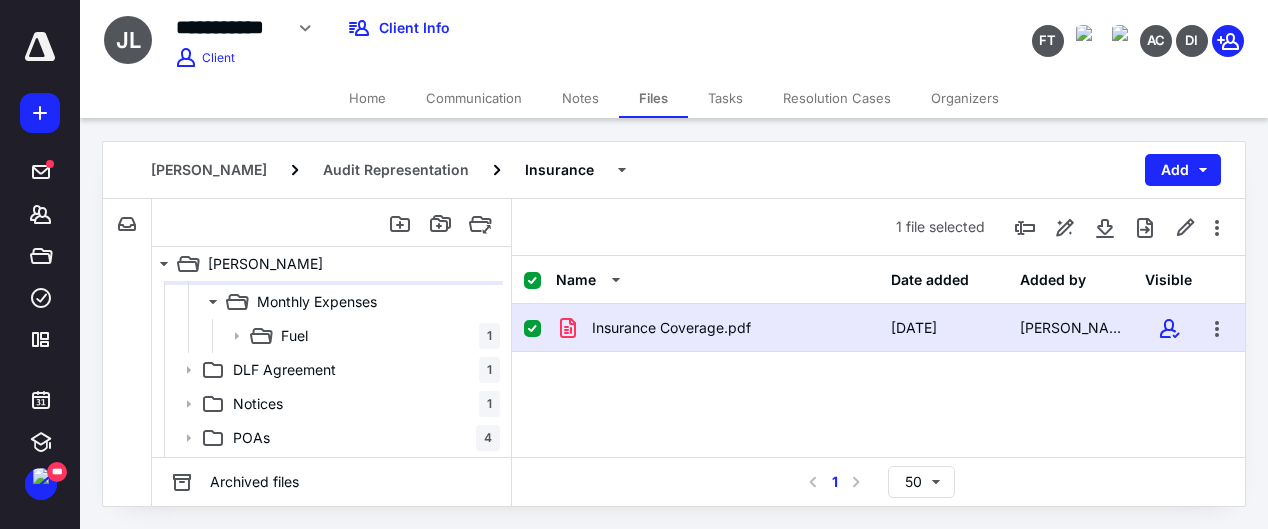 click on "Notices 1" at bounding box center [362, 404] 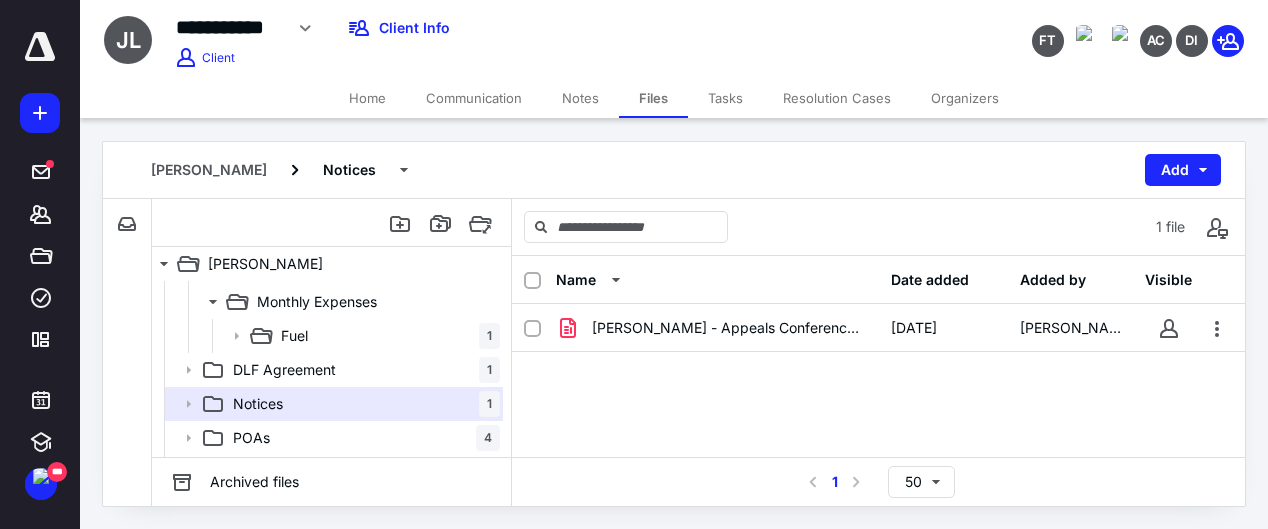 scroll, scrollTop: 300, scrollLeft: 0, axis: vertical 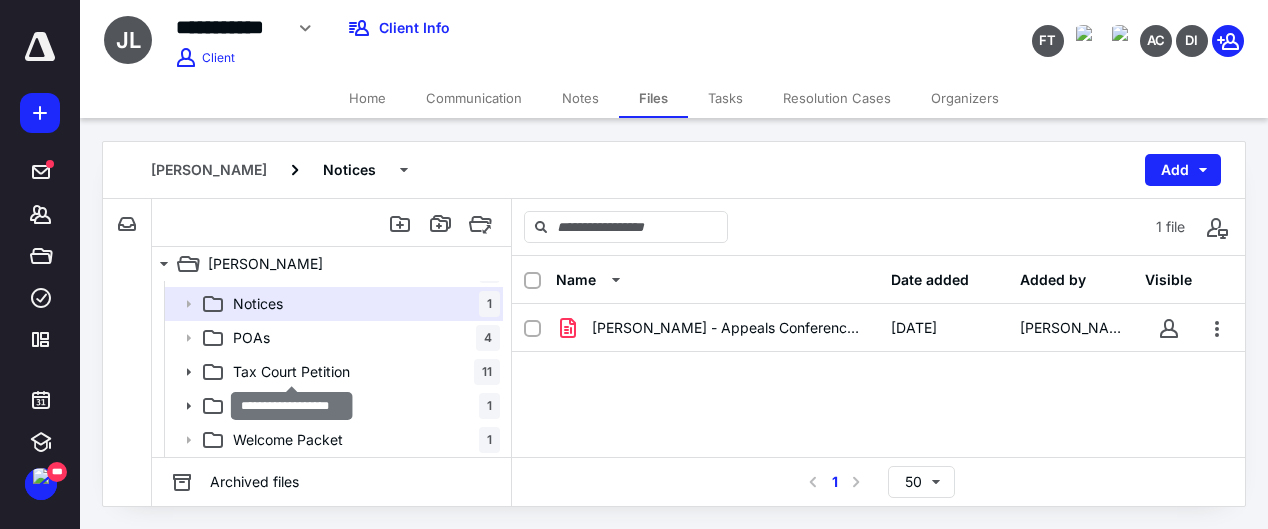 click on "Tax Court Petition" at bounding box center [291, 372] 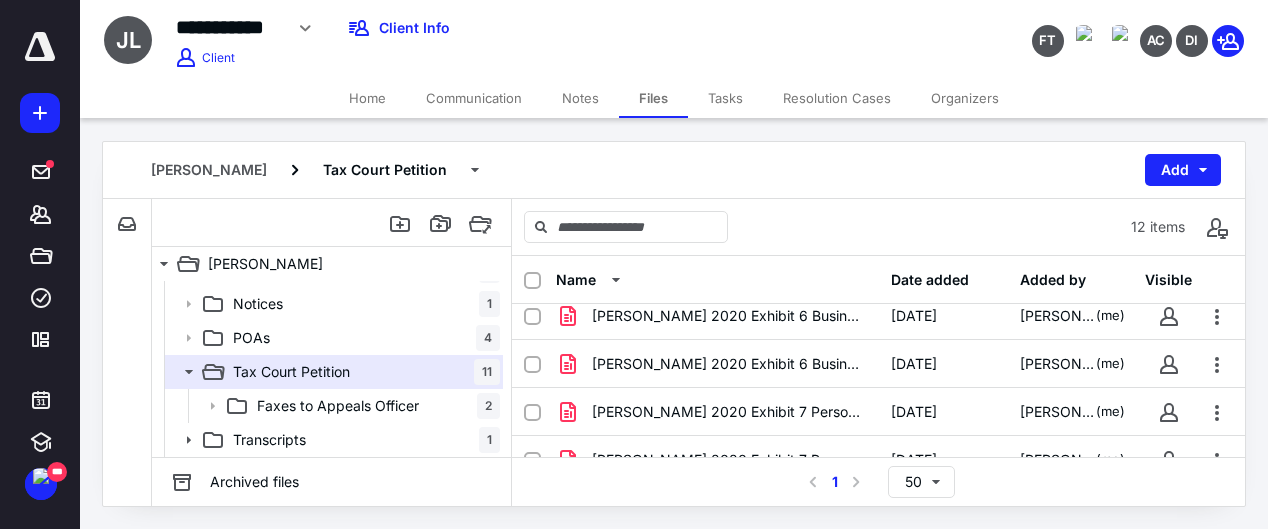 scroll, scrollTop: 423, scrollLeft: 0, axis: vertical 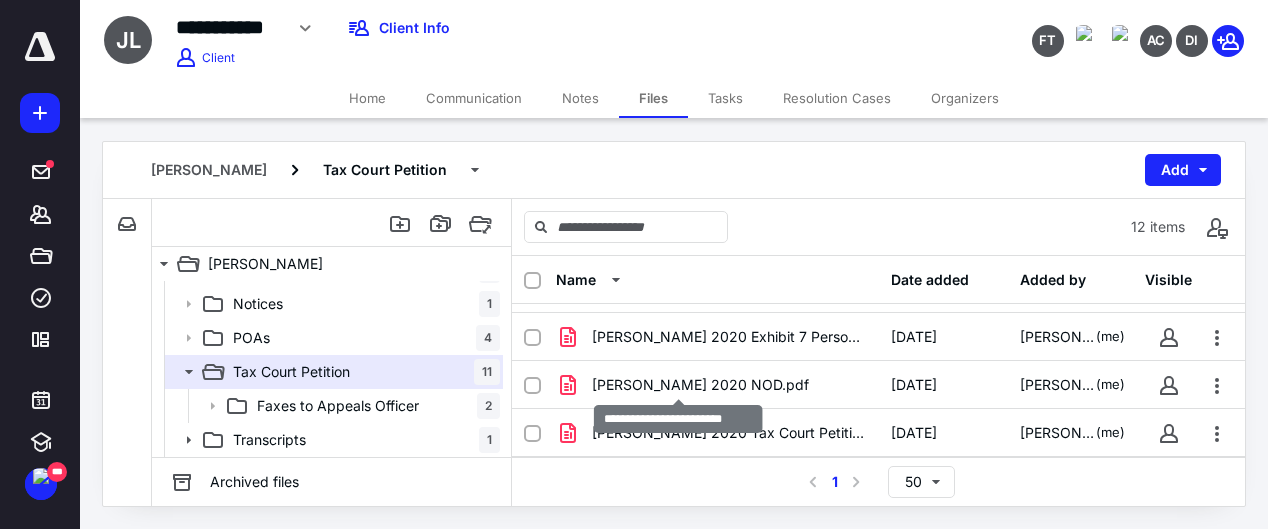 click on "[PERSON_NAME] 2020 NOD.pdf" at bounding box center [700, 385] 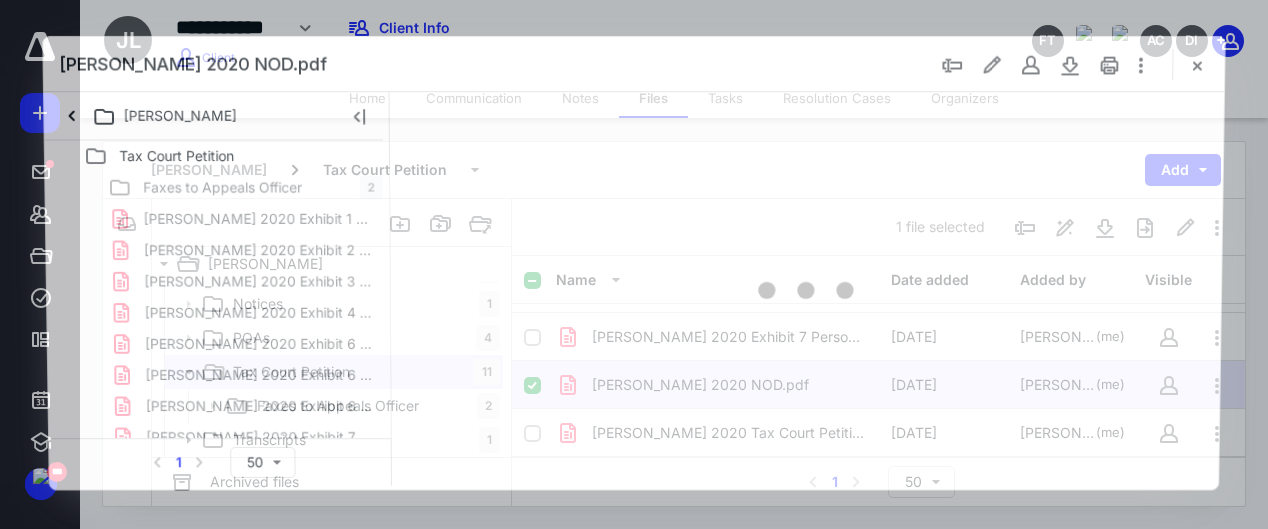 scroll, scrollTop: 0, scrollLeft: 0, axis: both 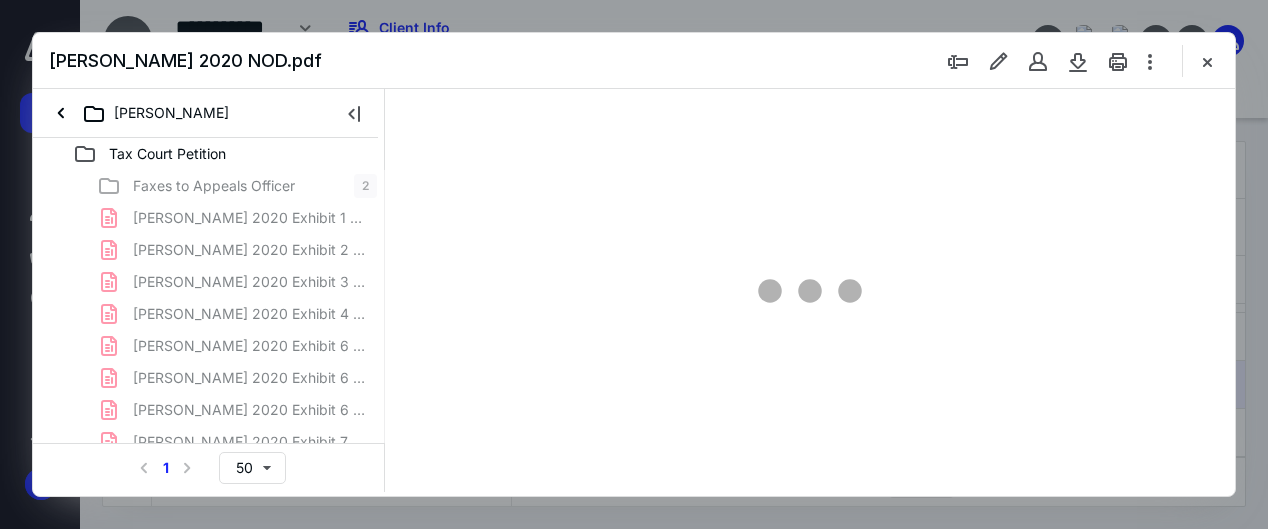 type on "136" 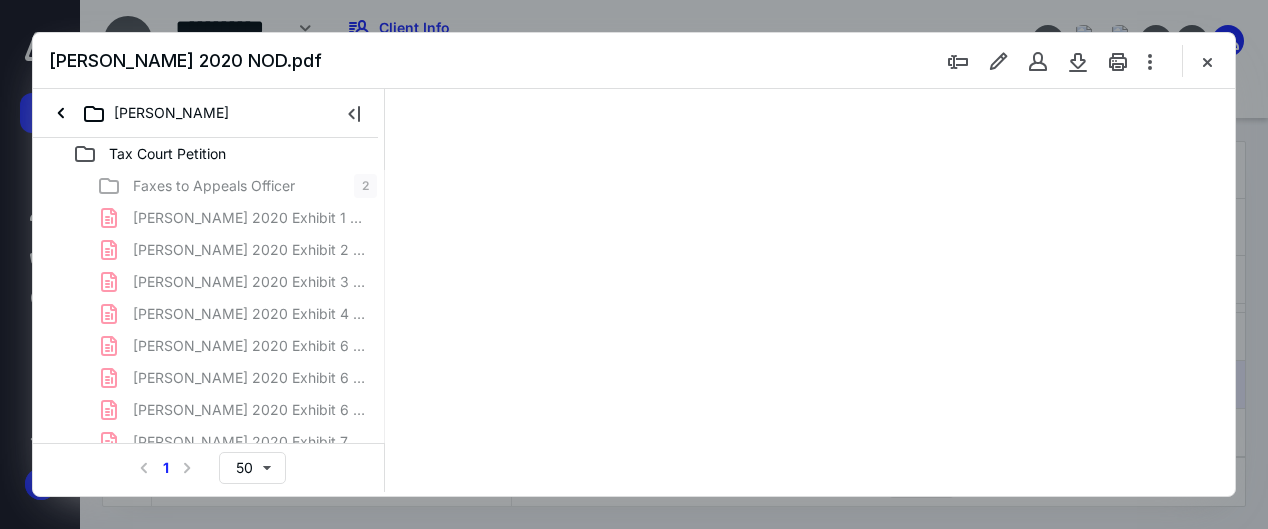 scroll, scrollTop: 109, scrollLeft: 0, axis: vertical 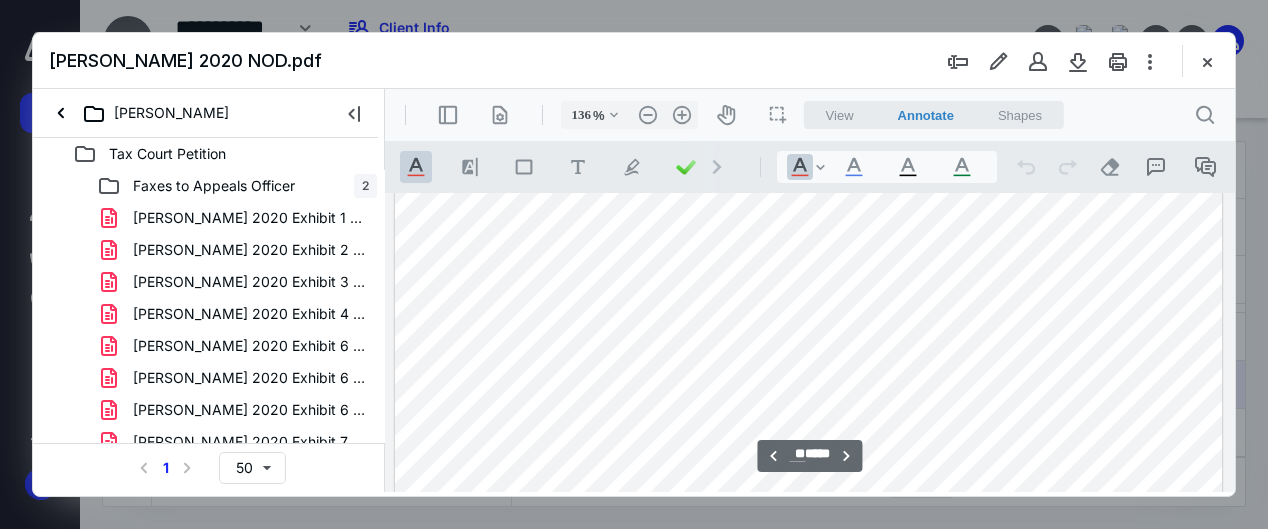 type on "**" 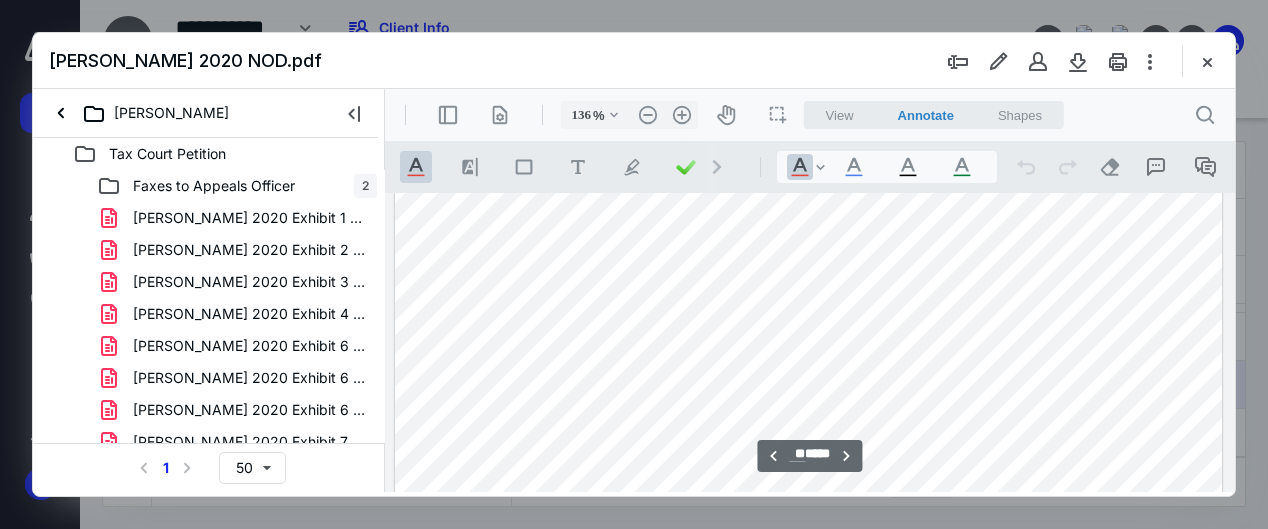 scroll, scrollTop: 11709, scrollLeft: 0, axis: vertical 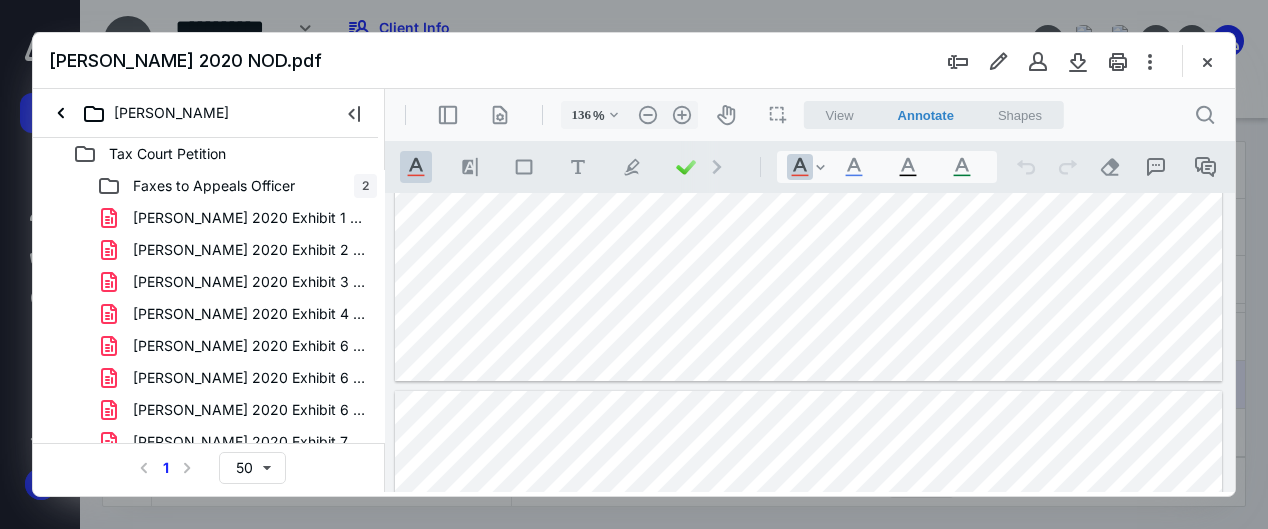 click at bounding box center [1207, 61] 